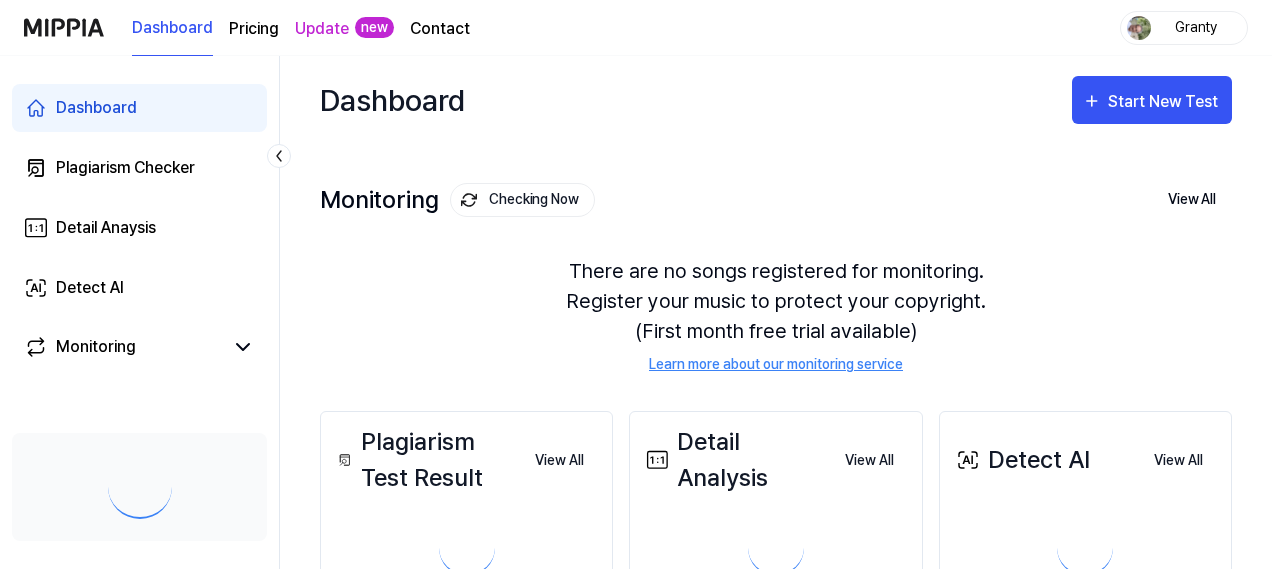 scroll, scrollTop: 0, scrollLeft: 0, axis: both 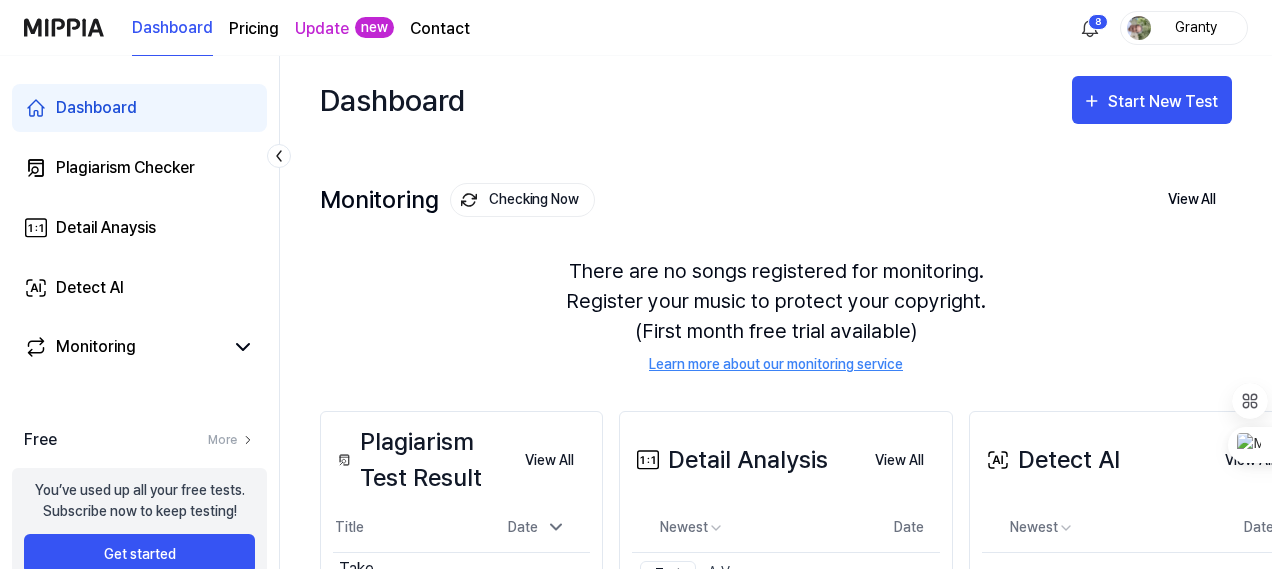 click on "Pricing" at bounding box center [254, 29] 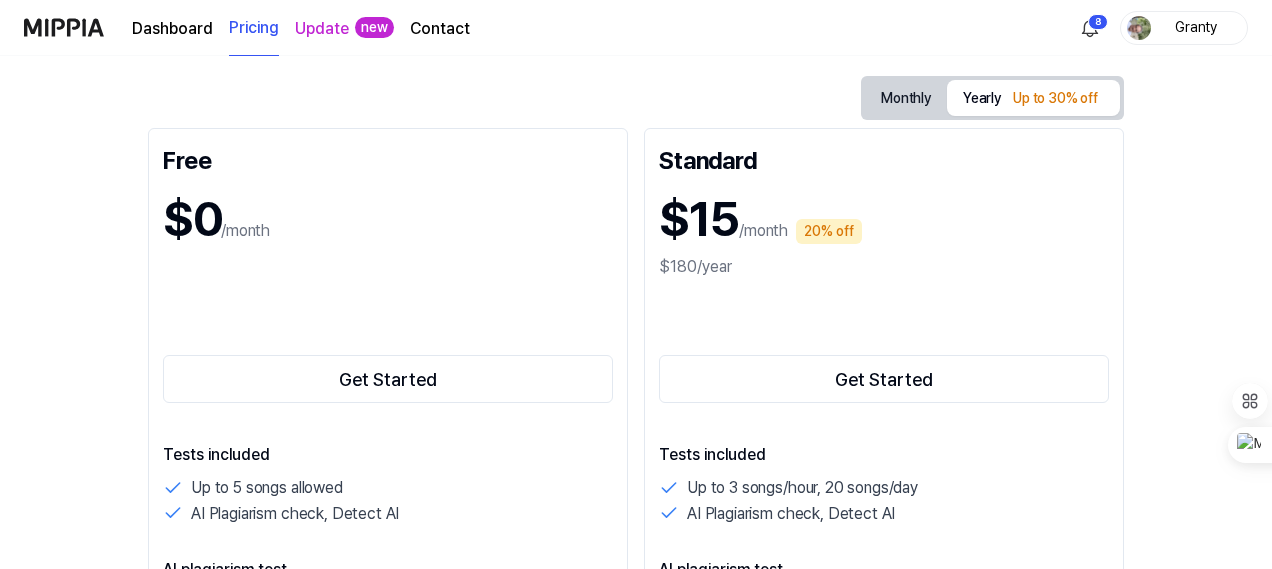 scroll, scrollTop: 200, scrollLeft: 0, axis: vertical 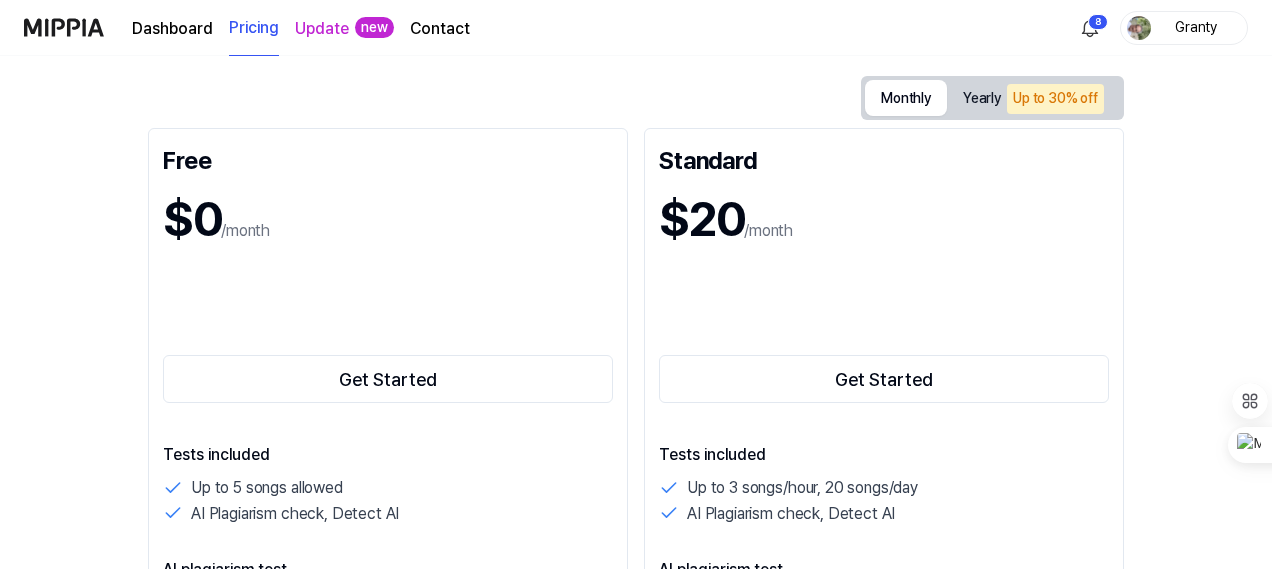 click on "Monthly" at bounding box center (906, 98) 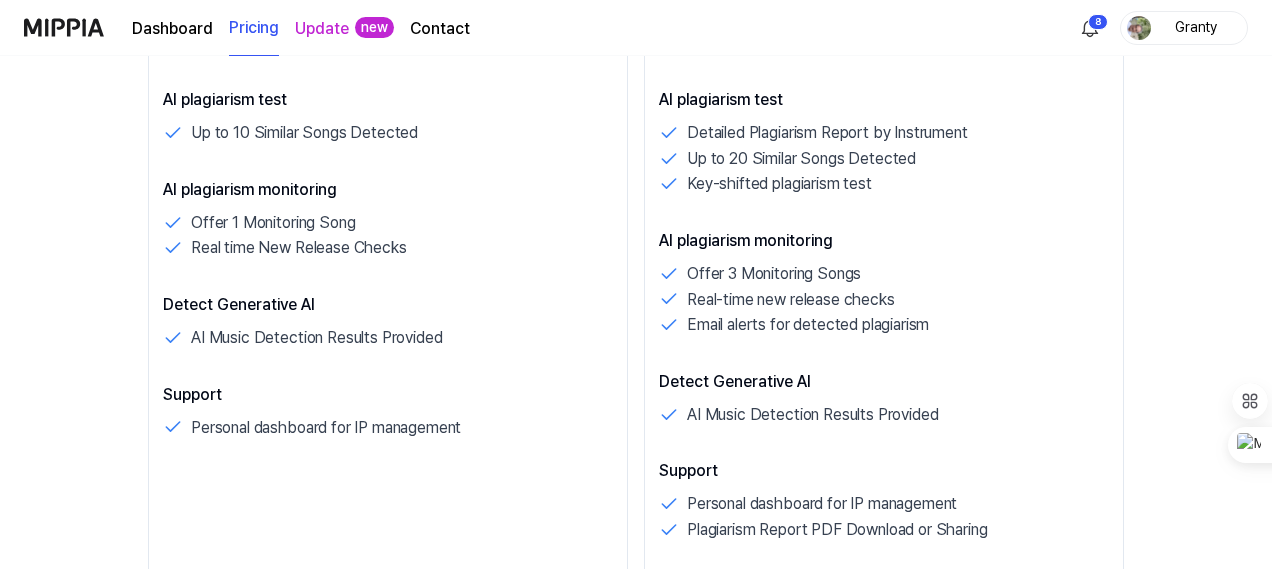 scroll, scrollTop: 400, scrollLeft: 0, axis: vertical 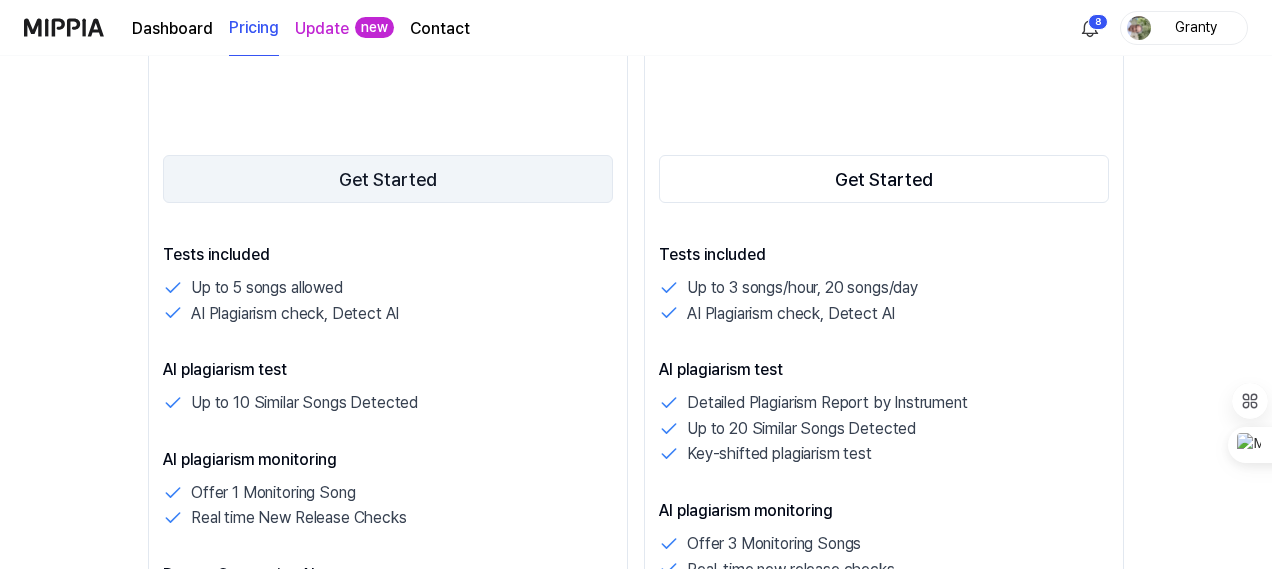 type 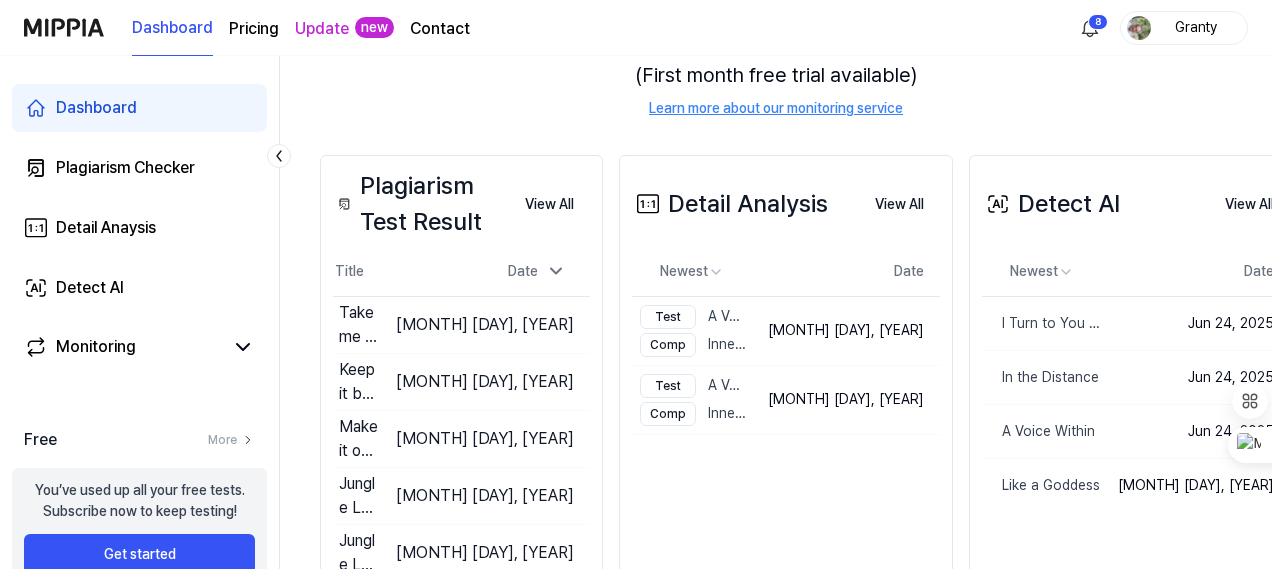 scroll, scrollTop: 300, scrollLeft: 0, axis: vertical 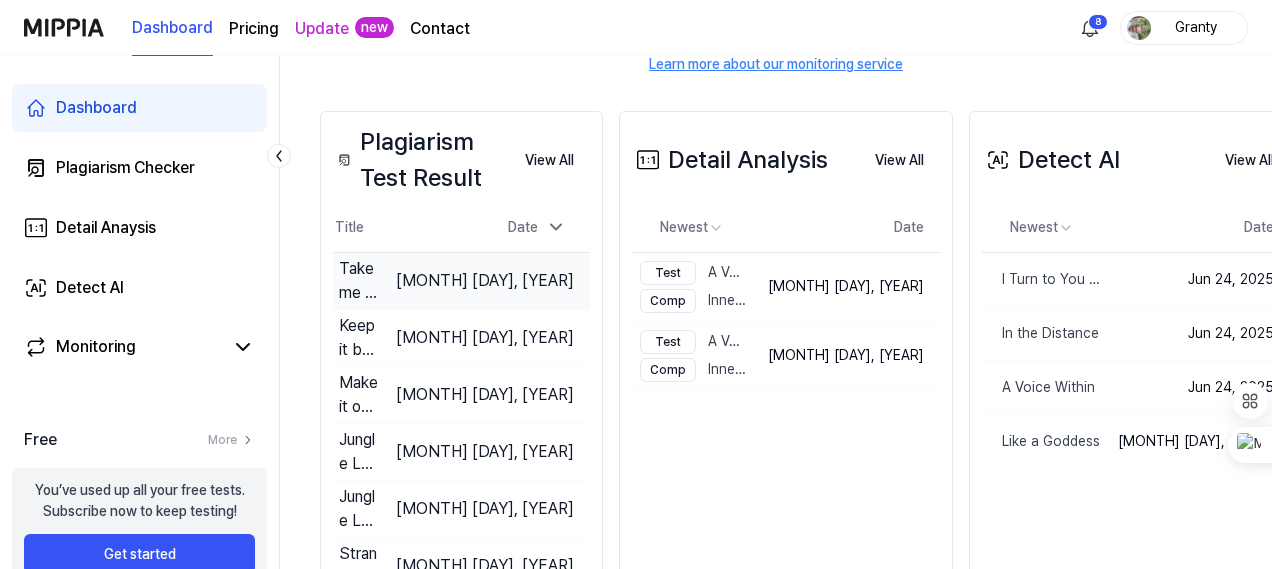 click on "Take me Higher" at bounding box center [359, 281] 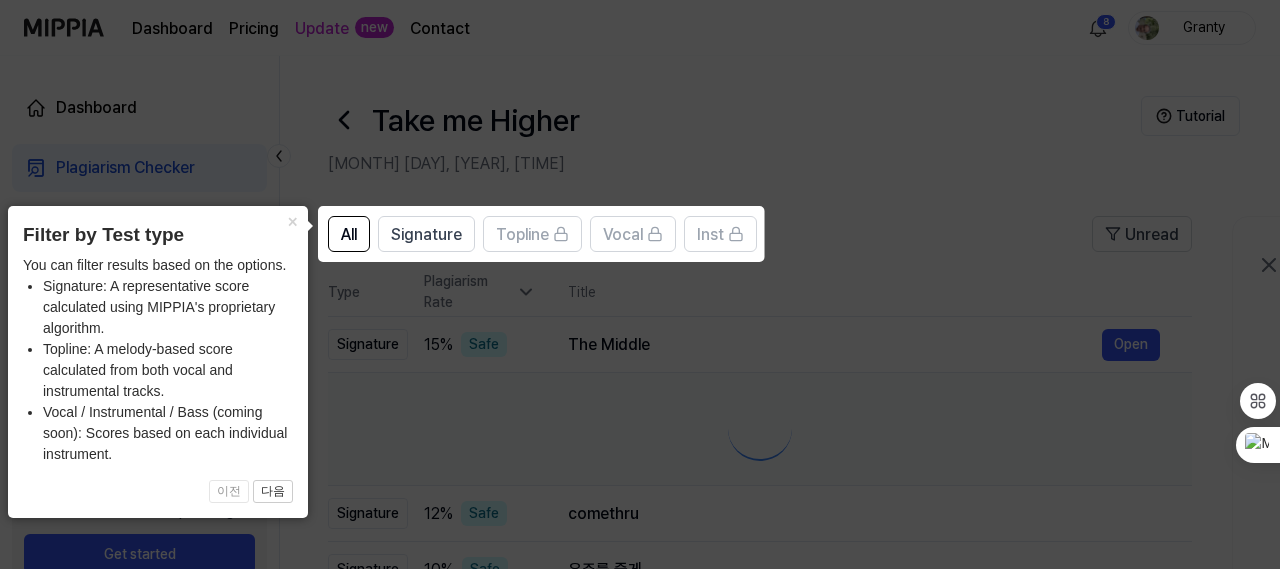 type 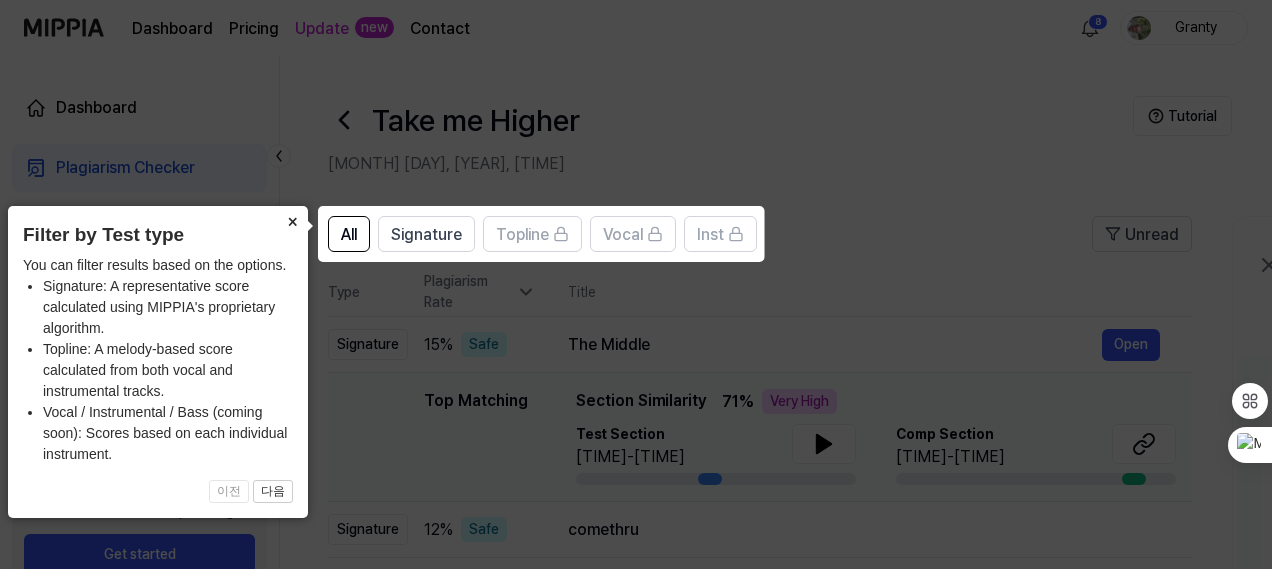 click on "×" at bounding box center [292, 220] 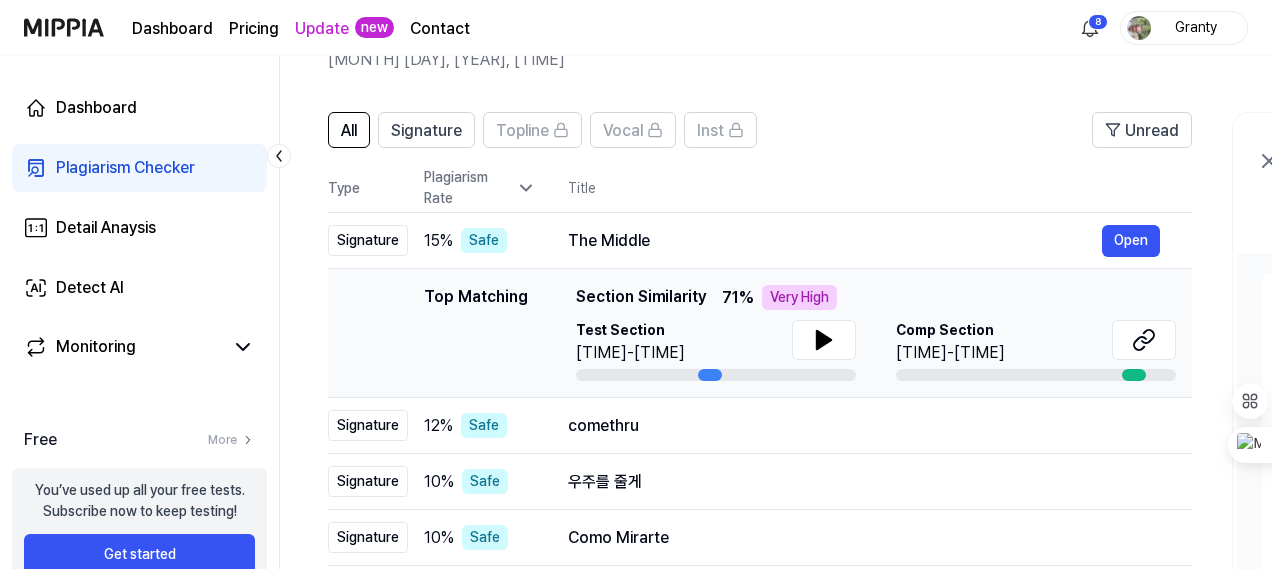 scroll, scrollTop: 100, scrollLeft: 0, axis: vertical 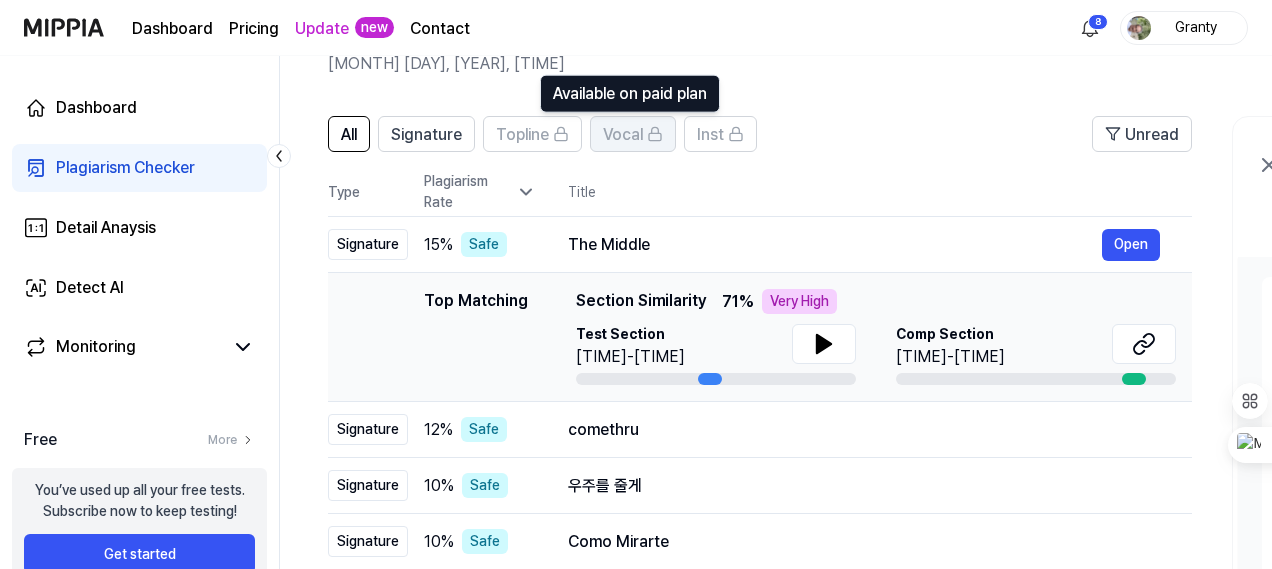 click on "Vocal" at bounding box center (623, 135) 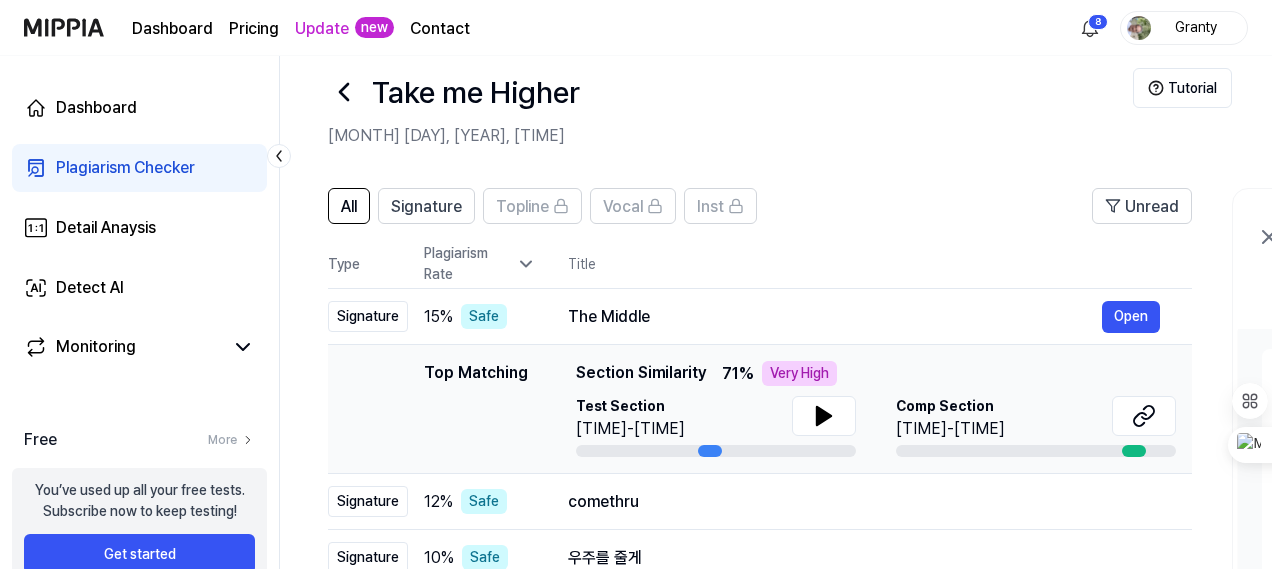 scroll, scrollTop: 0, scrollLeft: 0, axis: both 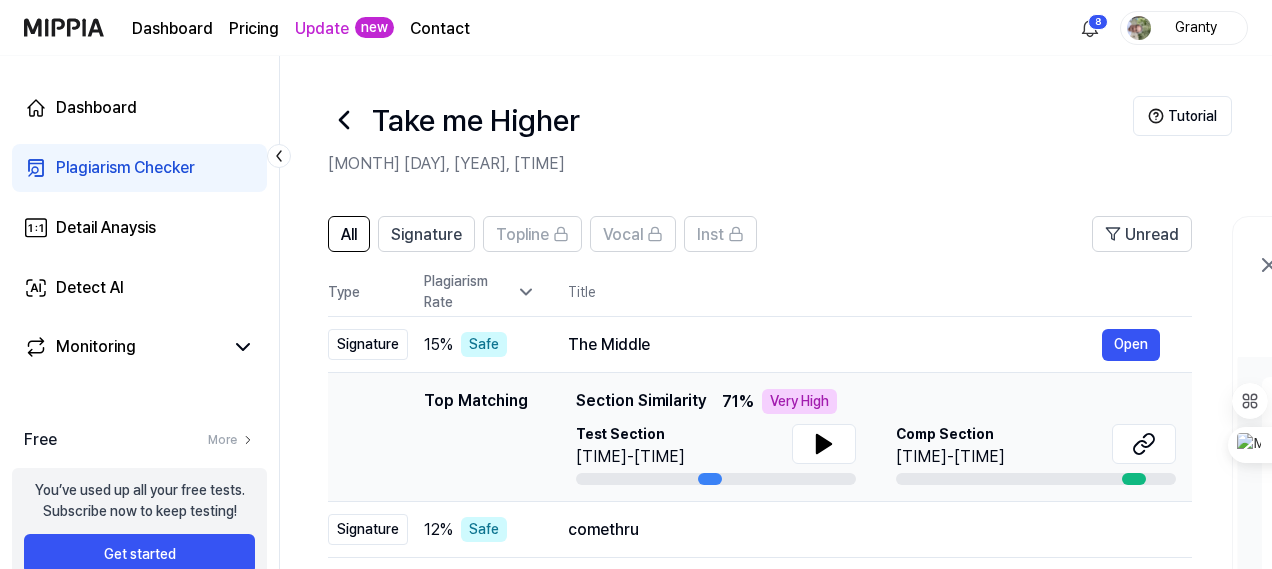 click on "Plagiarism Checker" at bounding box center (125, 168) 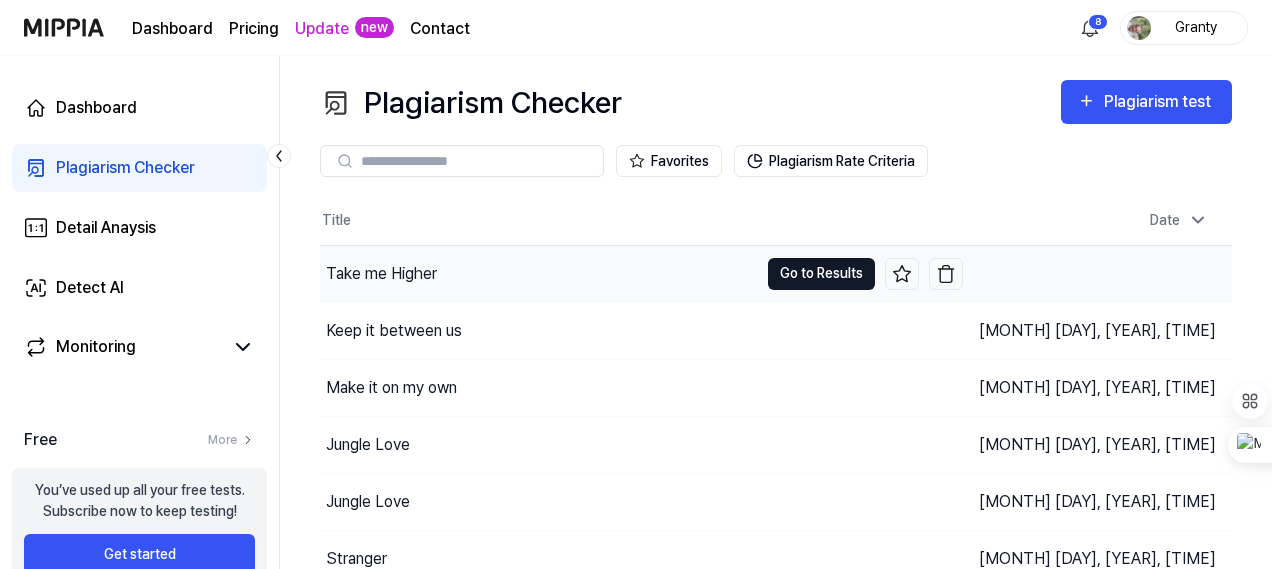 type 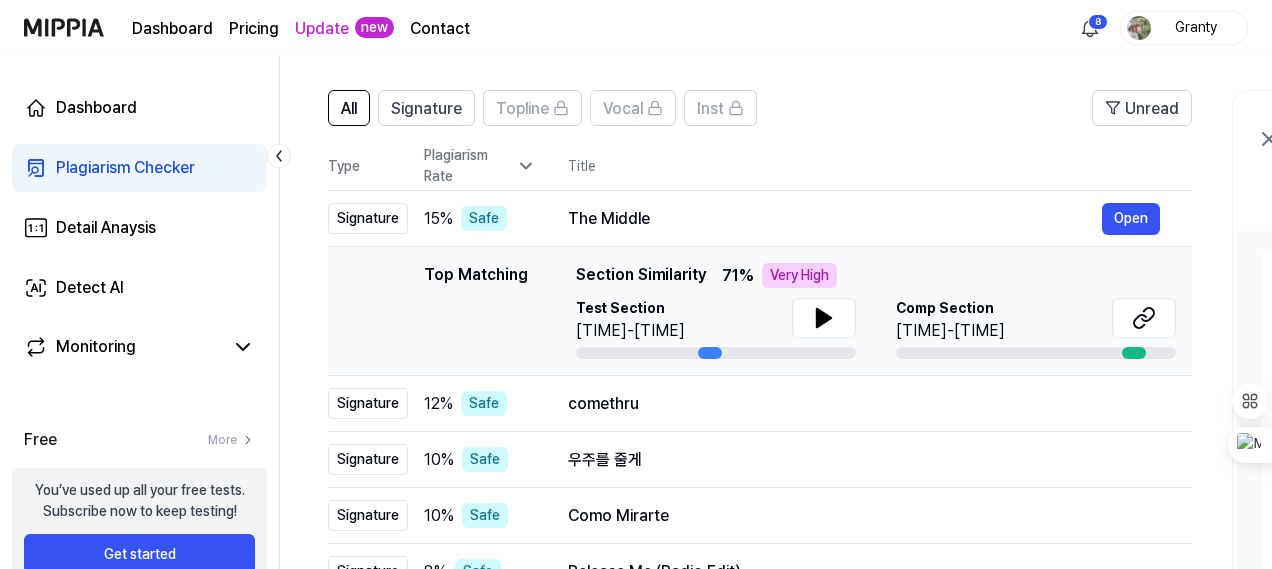 scroll, scrollTop: 438, scrollLeft: 0, axis: vertical 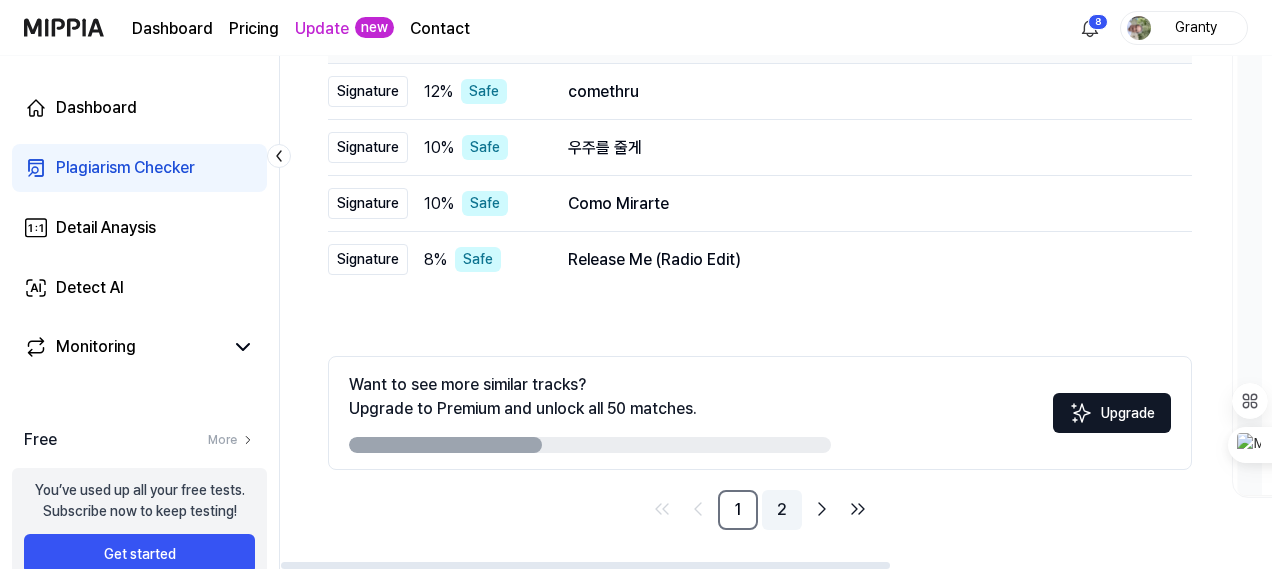 click on "2" at bounding box center [782, 510] 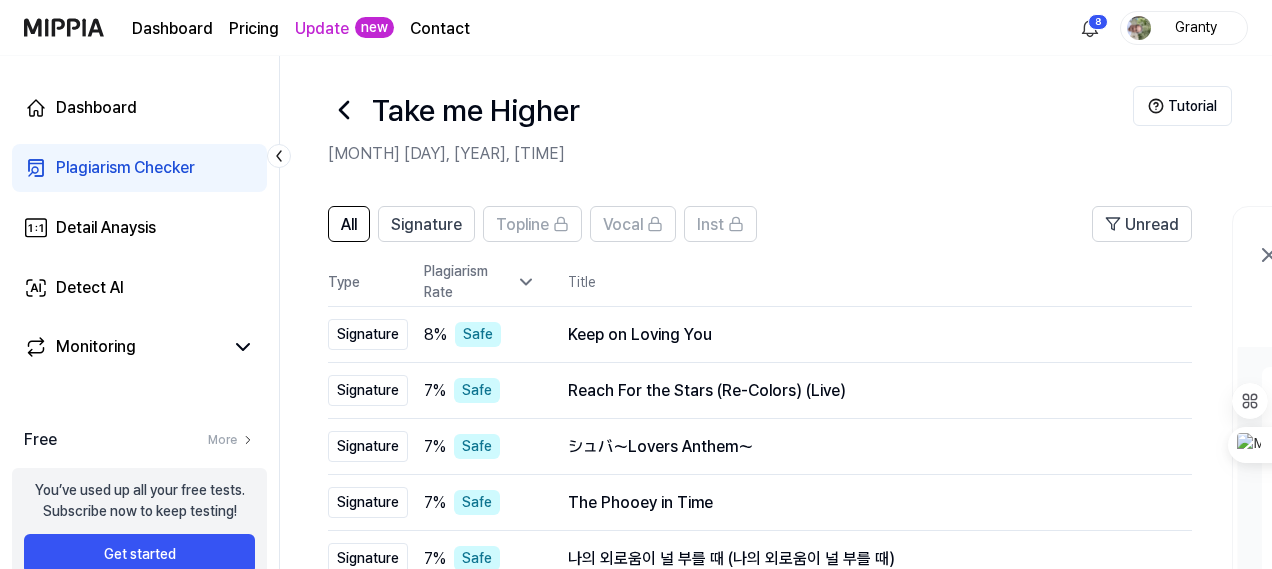scroll, scrollTop: 0, scrollLeft: 0, axis: both 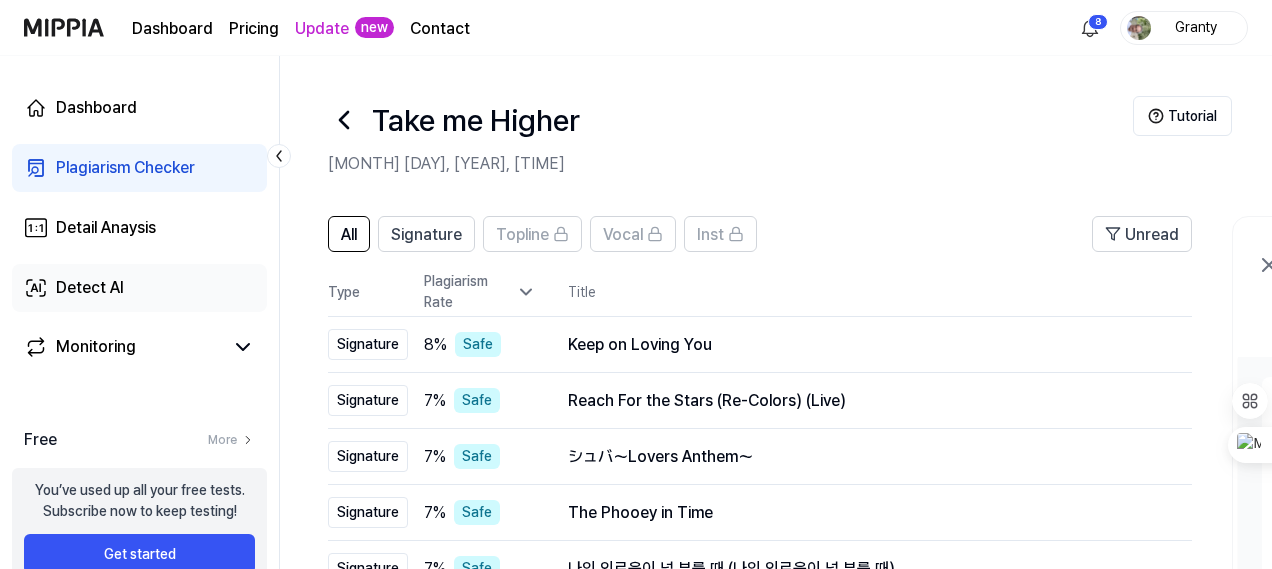 click on "Detect AI" at bounding box center (139, 288) 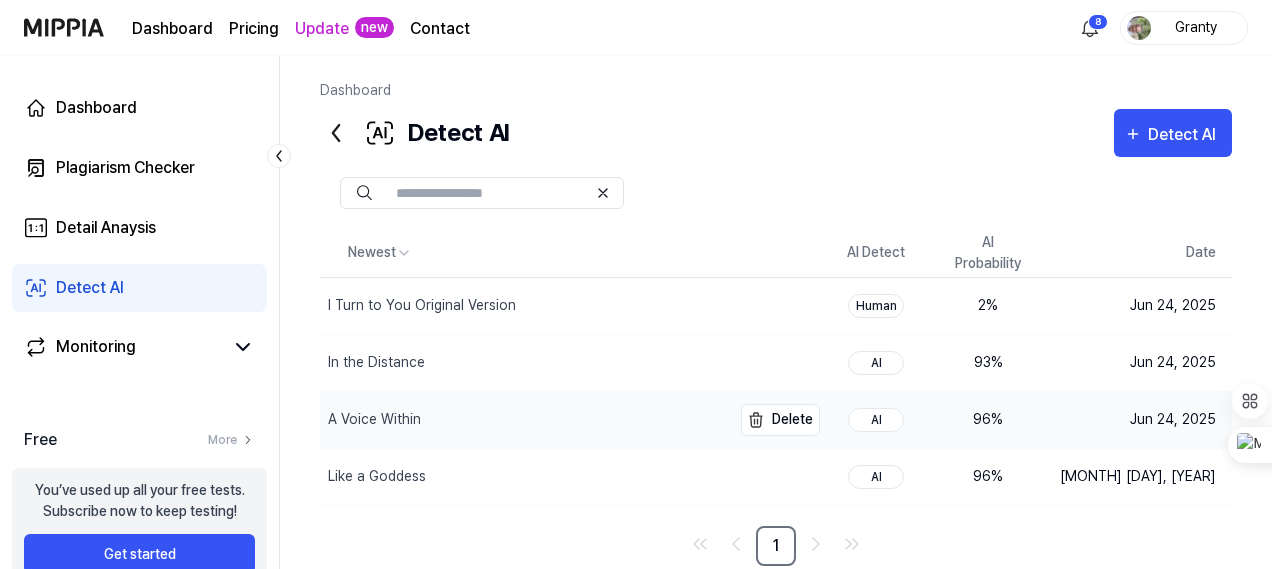scroll, scrollTop: 70, scrollLeft: 0, axis: vertical 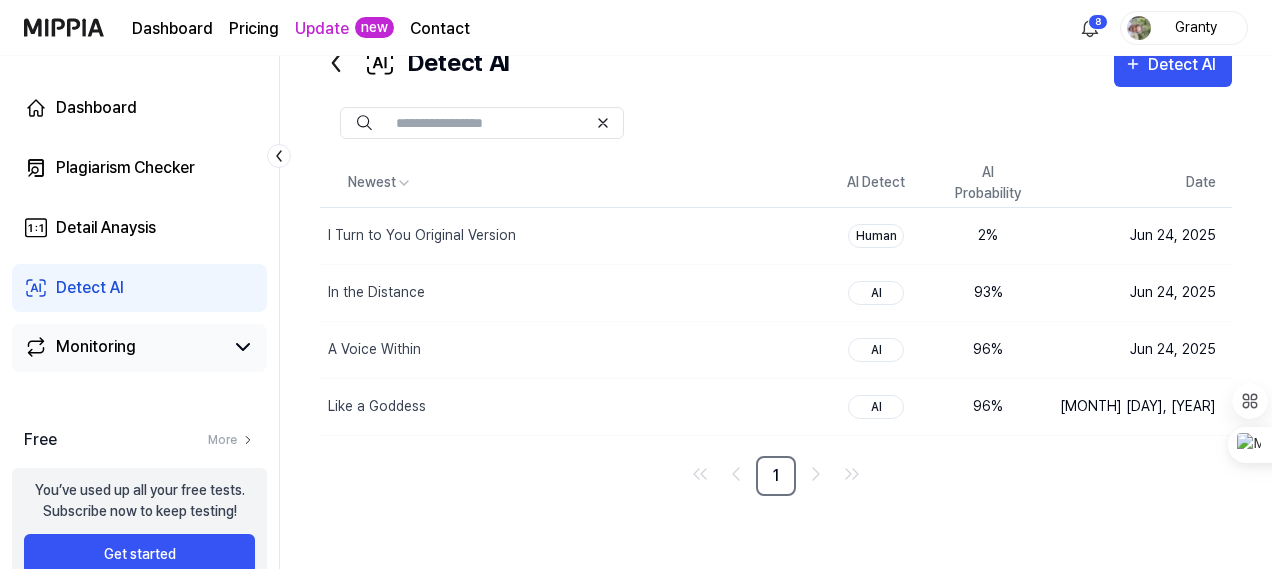 click on "Monitoring" at bounding box center [123, 347] 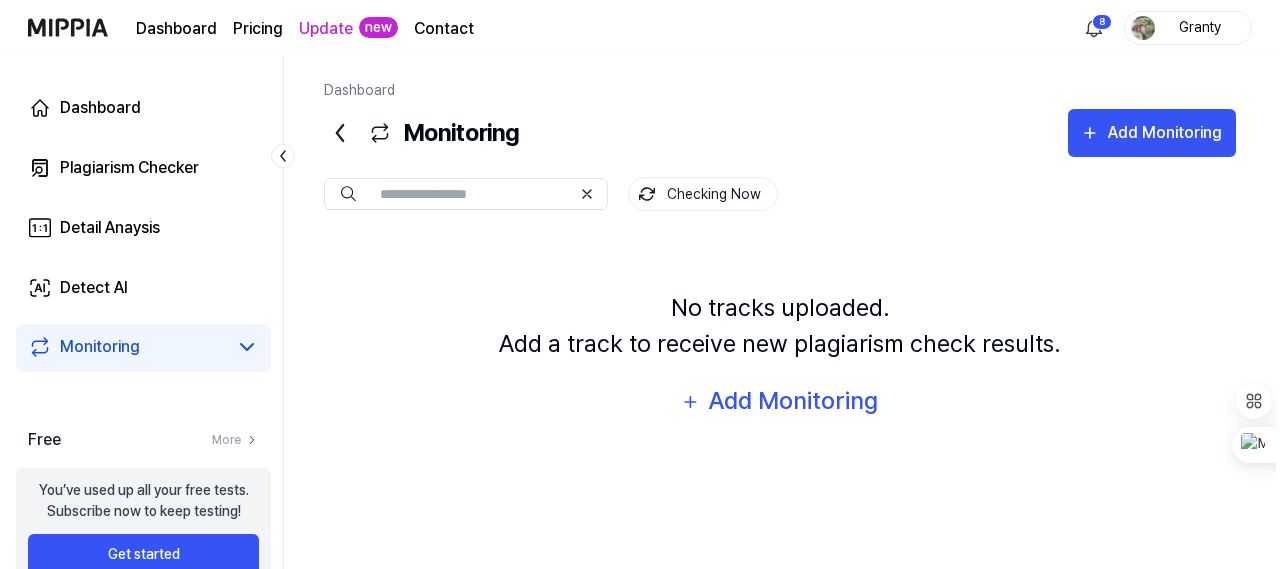 scroll, scrollTop: 0, scrollLeft: 0, axis: both 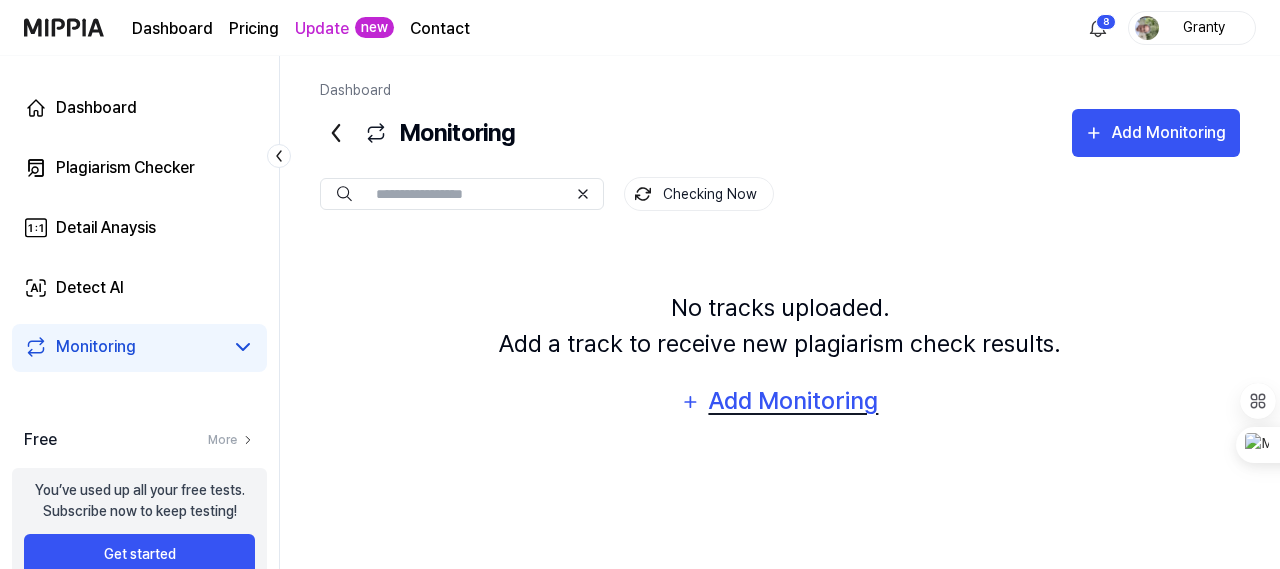 type 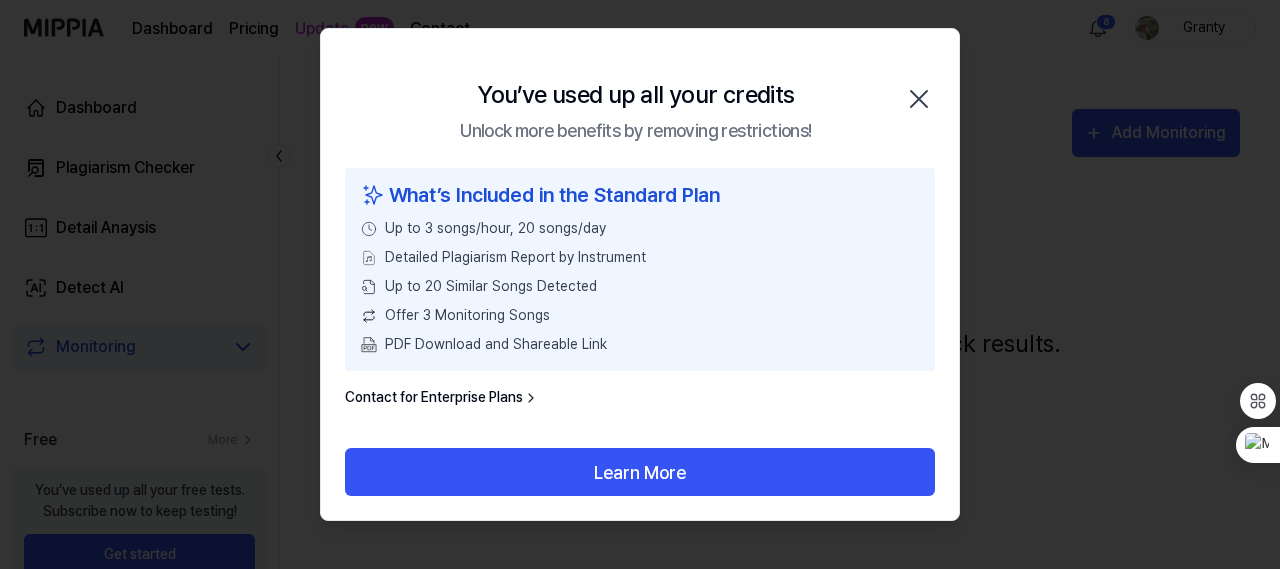 type 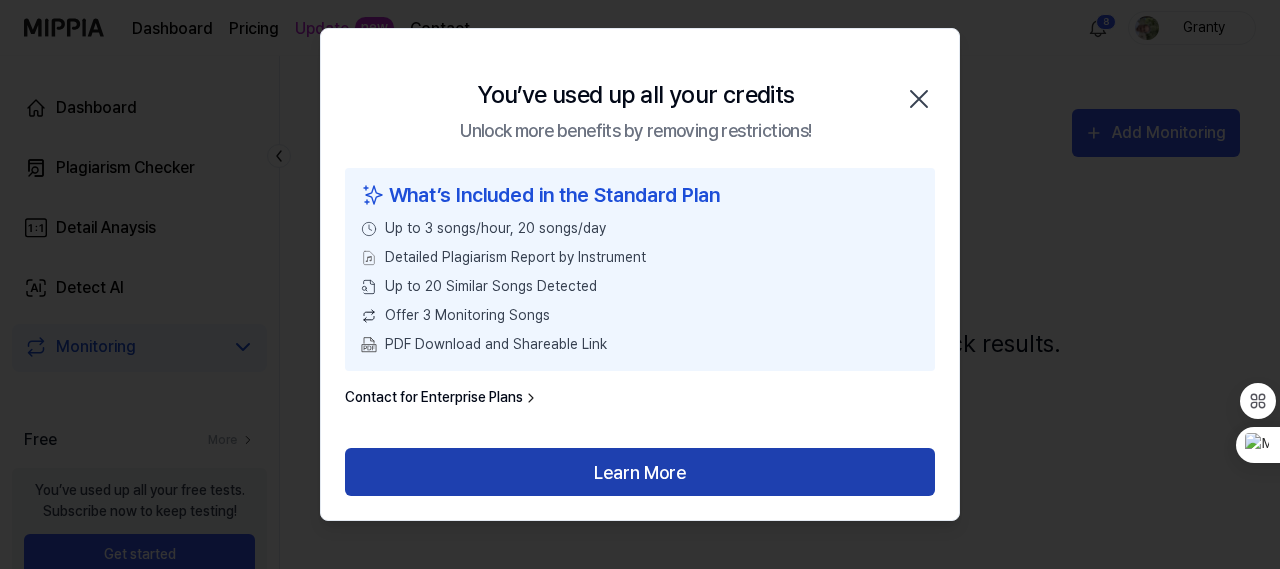 type 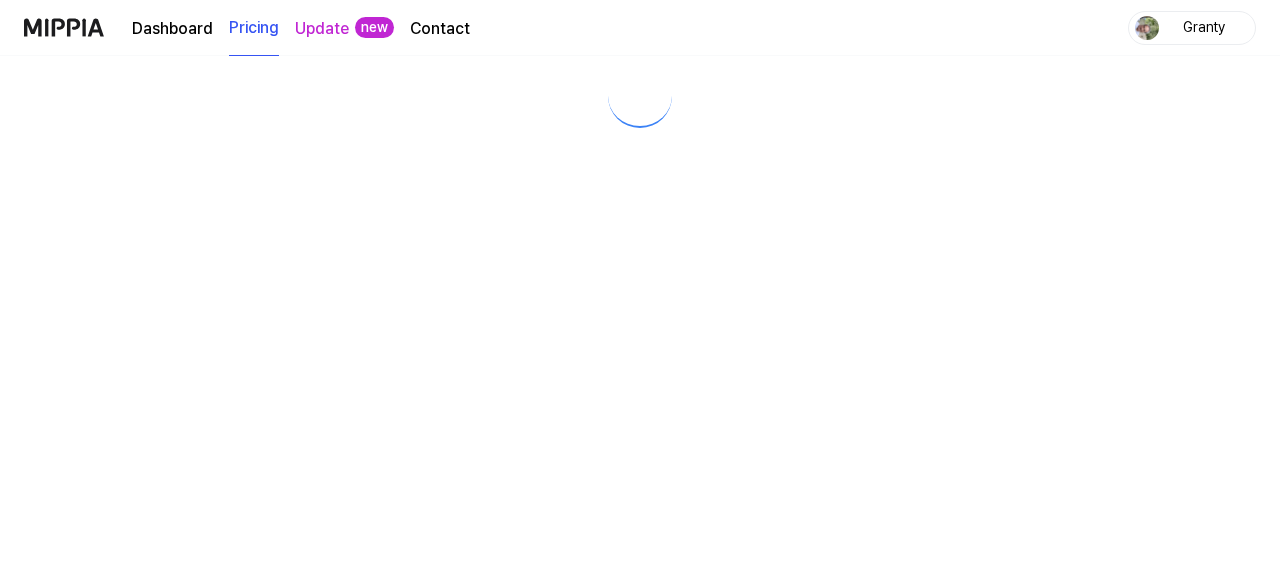 scroll, scrollTop: 0, scrollLeft: 0, axis: both 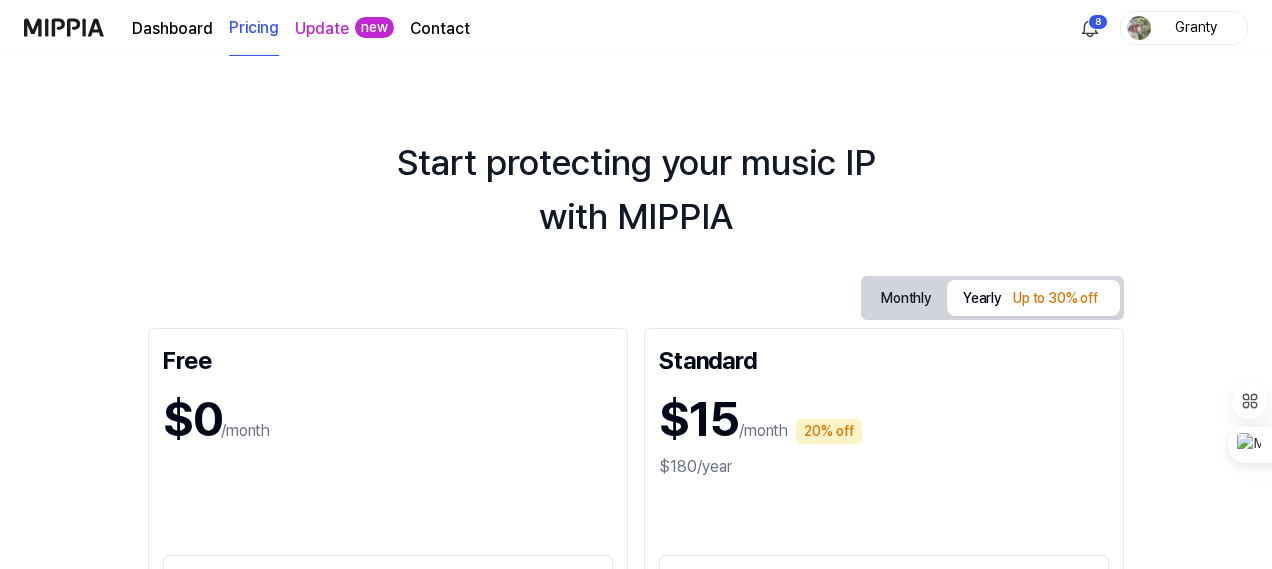type 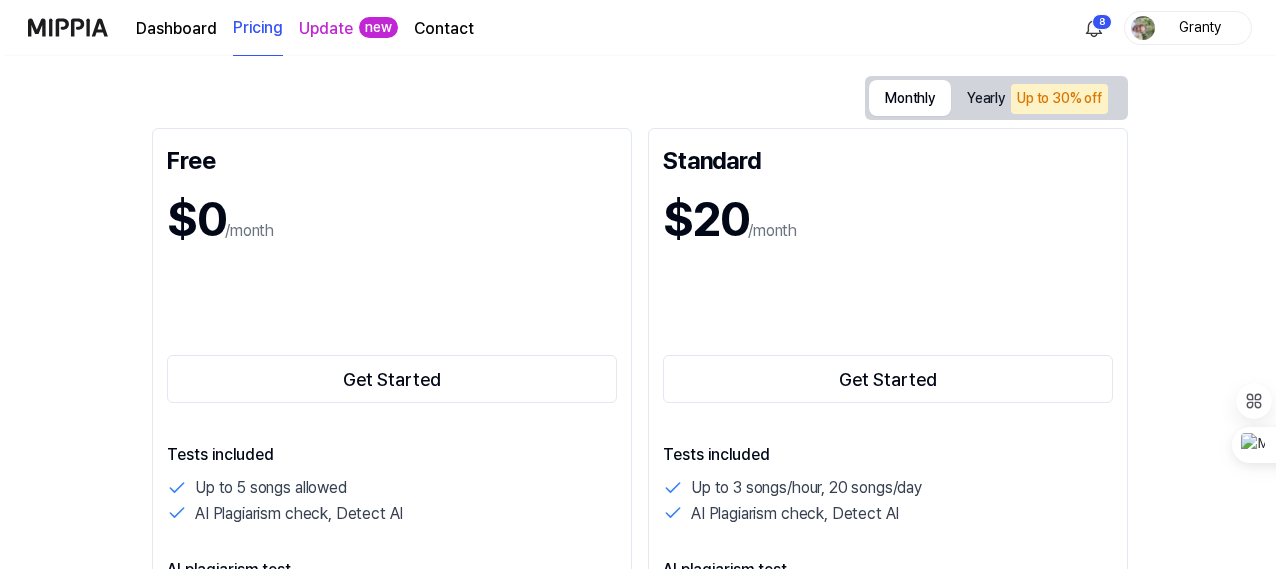 scroll, scrollTop: 0, scrollLeft: 0, axis: both 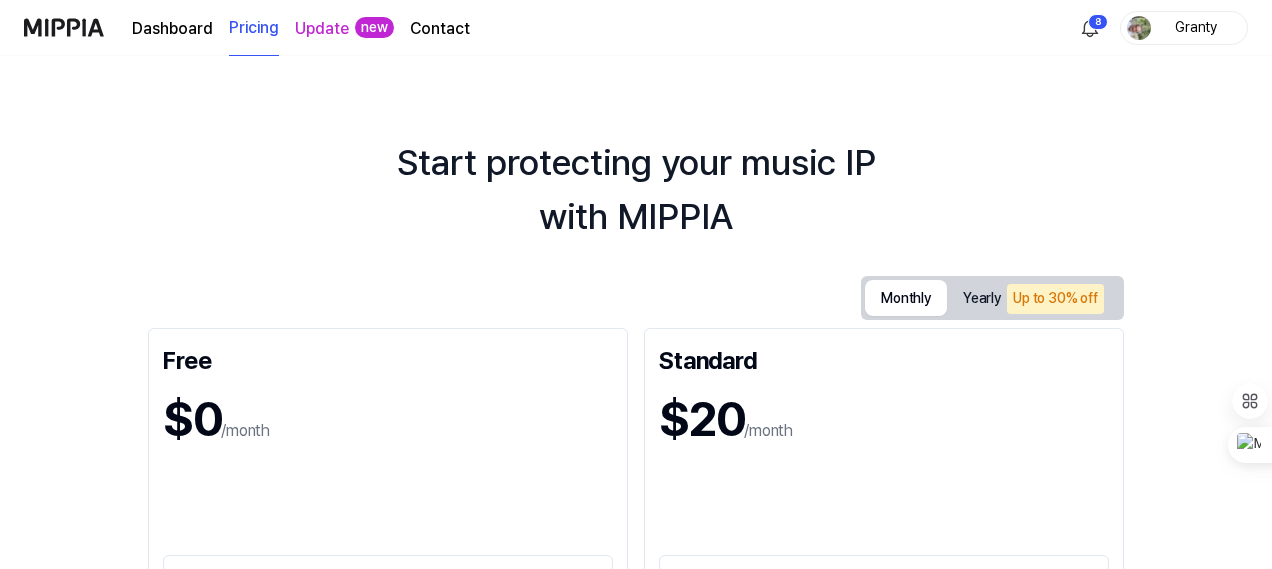 click on "Update" at bounding box center [322, 29] 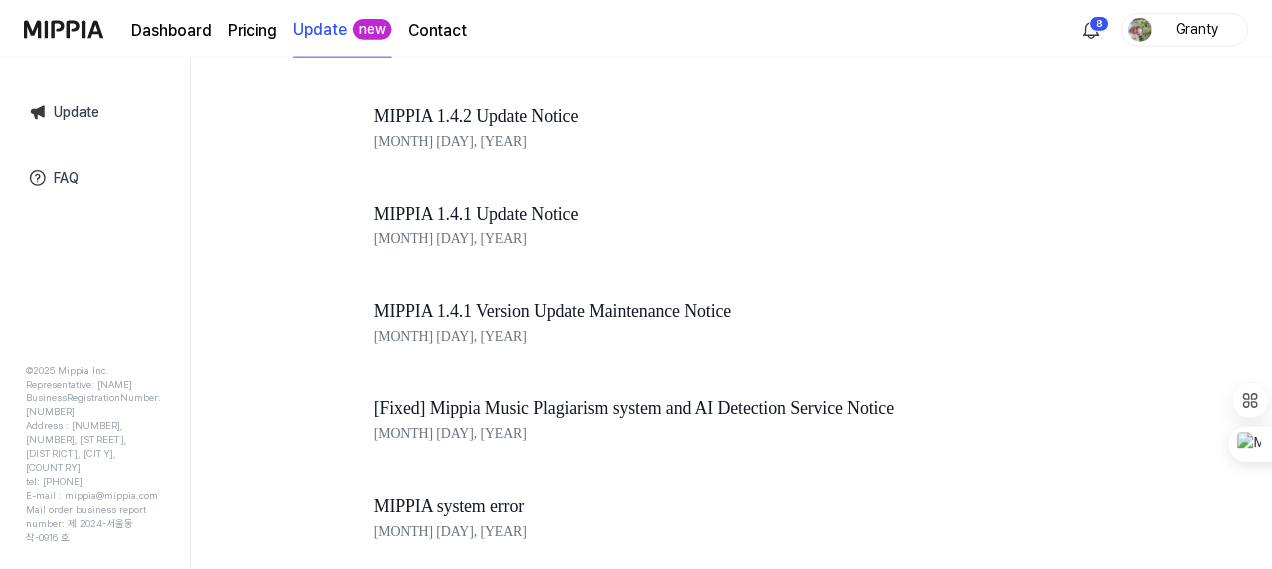 scroll, scrollTop: 0, scrollLeft: 0, axis: both 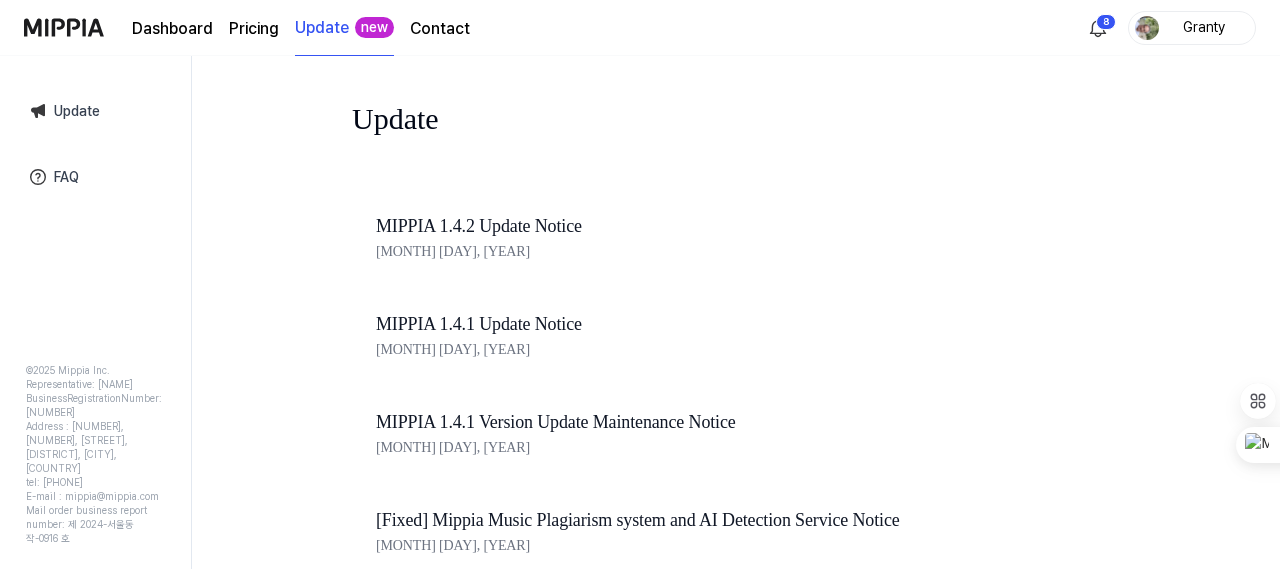 click on "Contact" at bounding box center [440, 29] 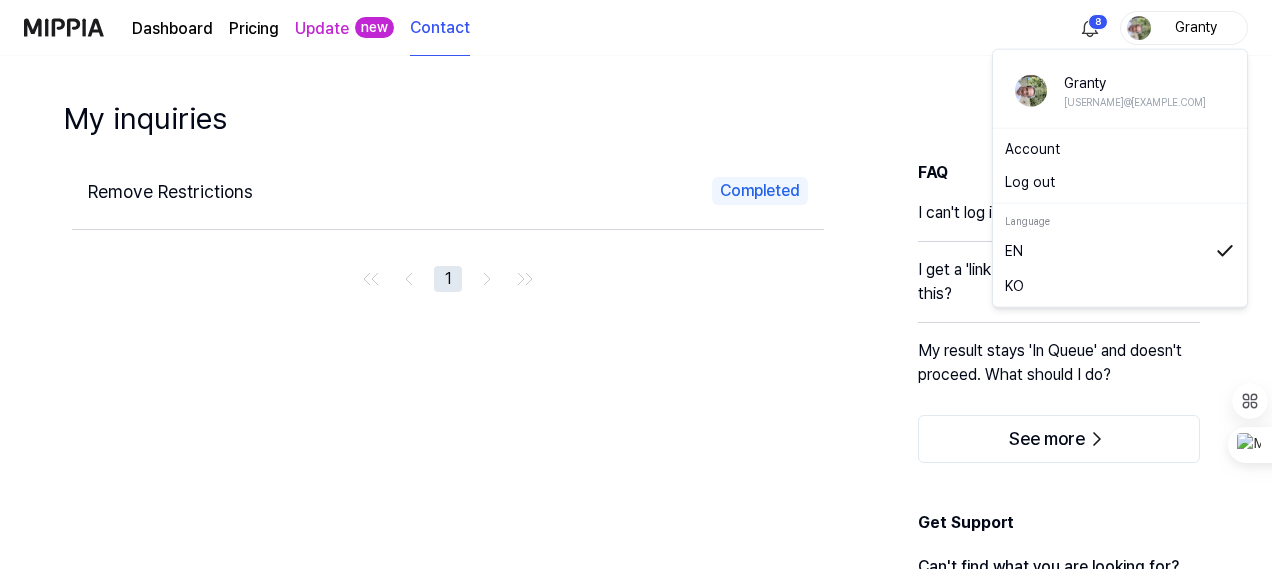 click on "Granty" at bounding box center (1196, 27) 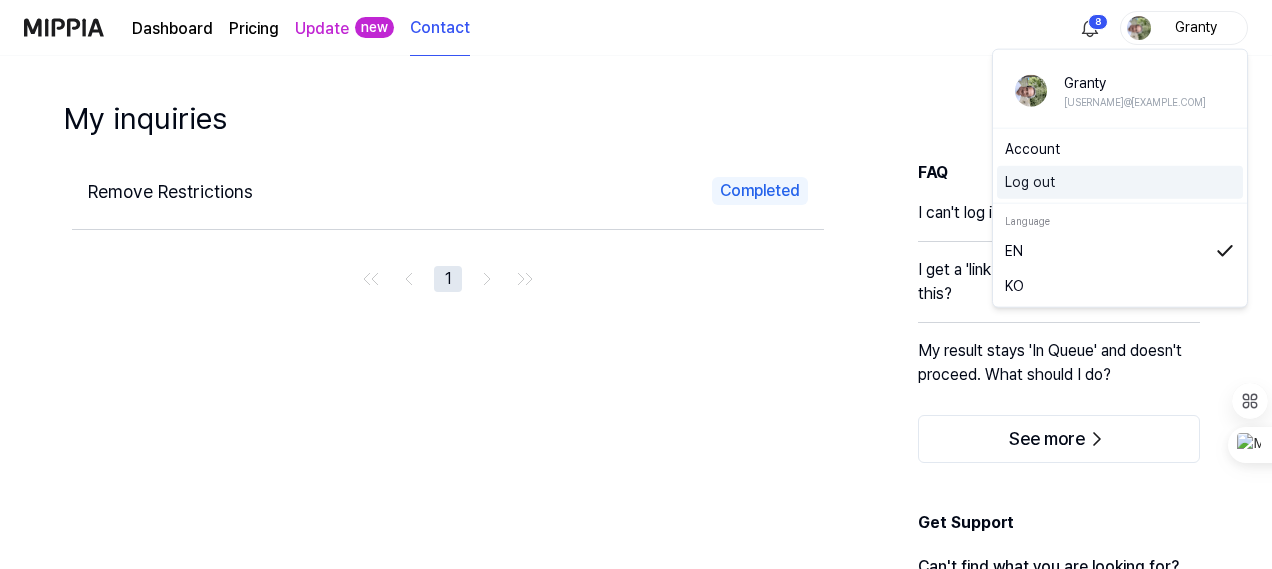click on "Log out" at bounding box center [1120, 182] 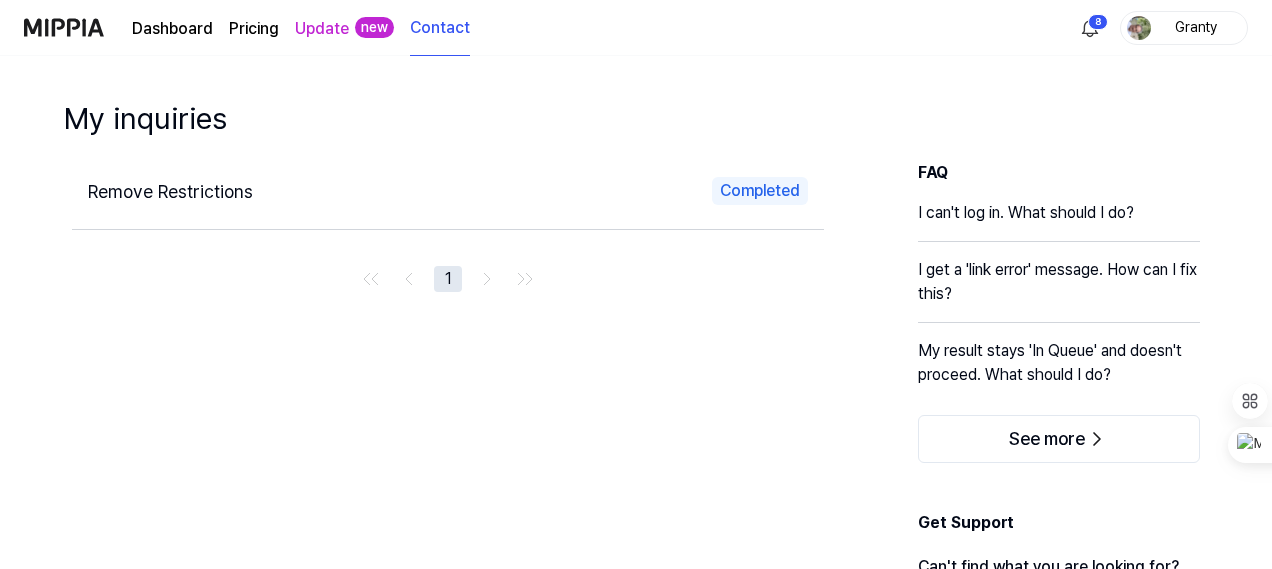 type 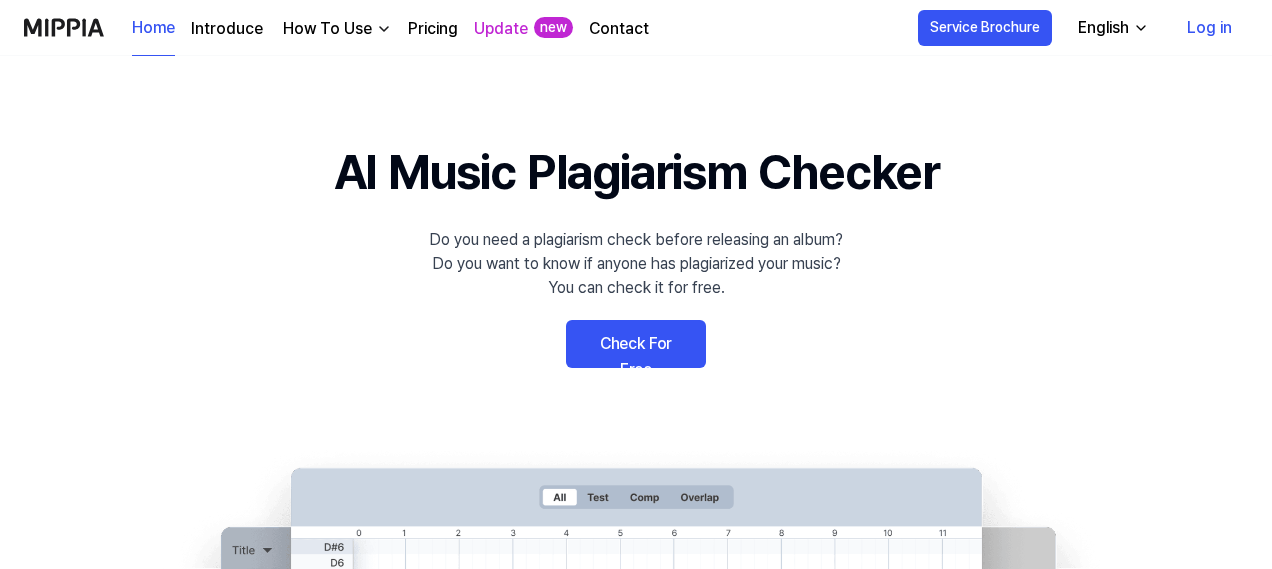 scroll, scrollTop: 0, scrollLeft: 0, axis: both 